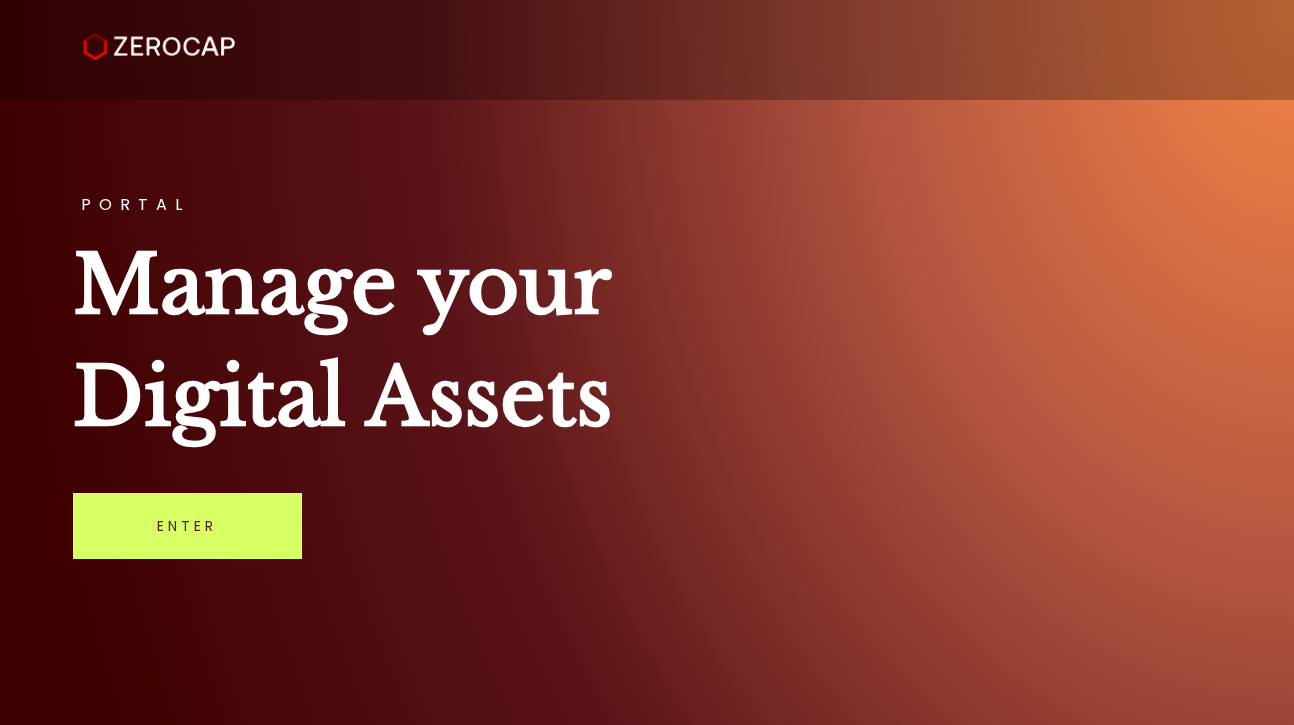 scroll, scrollTop: 0, scrollLeft: 0, axis: both 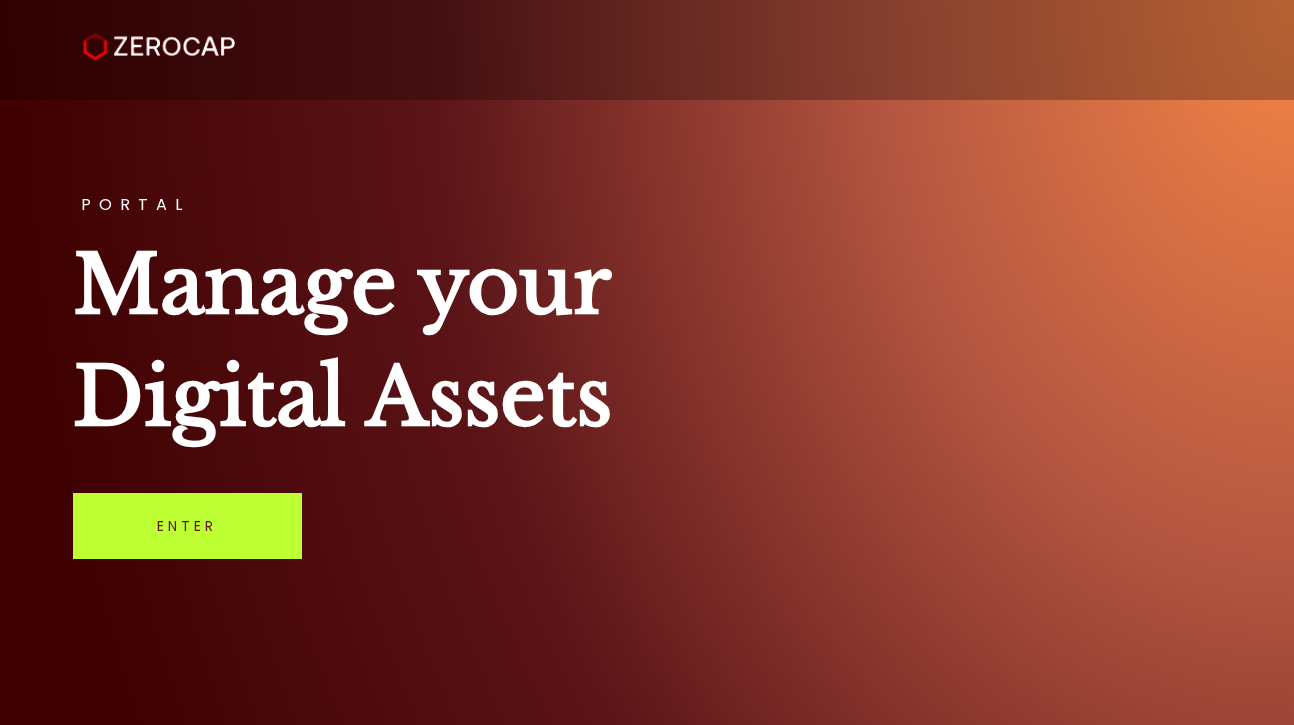 click on "Enter" at bounding box center (187, 526) 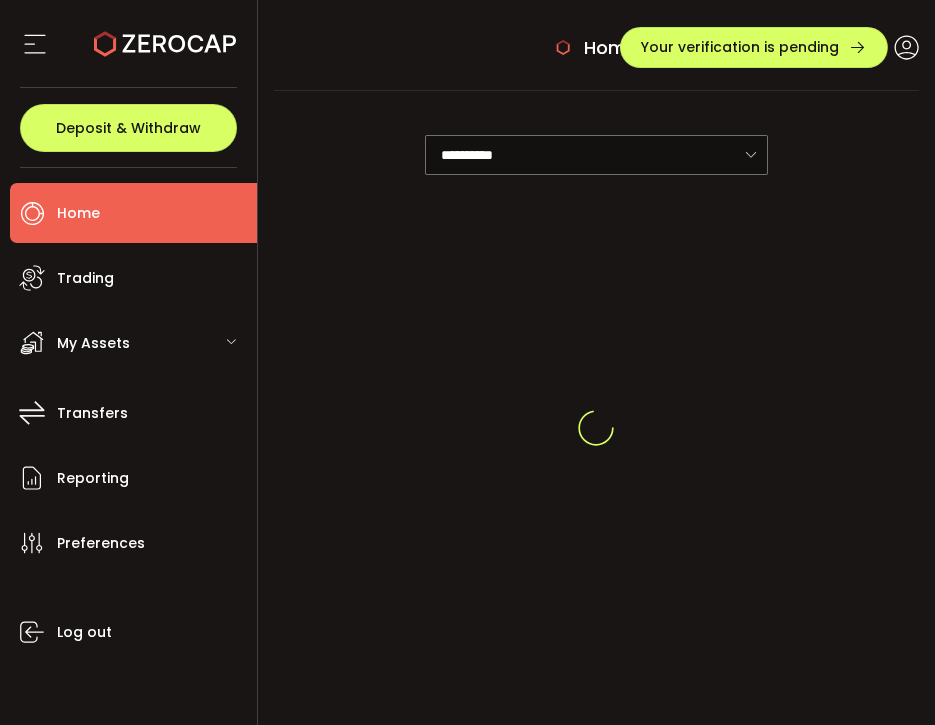 scroll, scrollTop: 0, scrollLeft: 0, axis: both 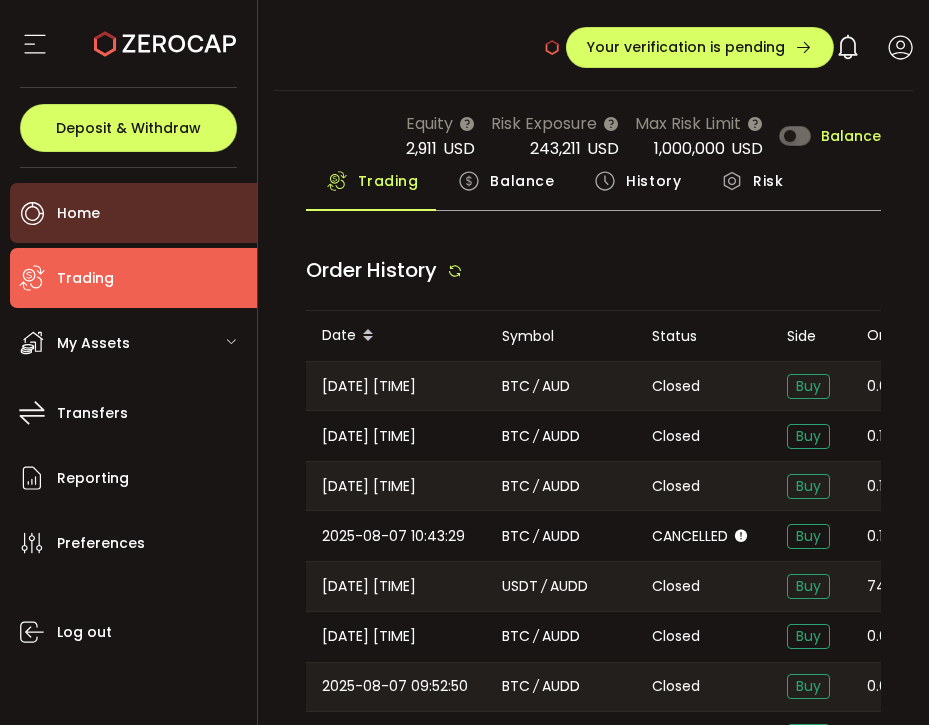 type on "***" 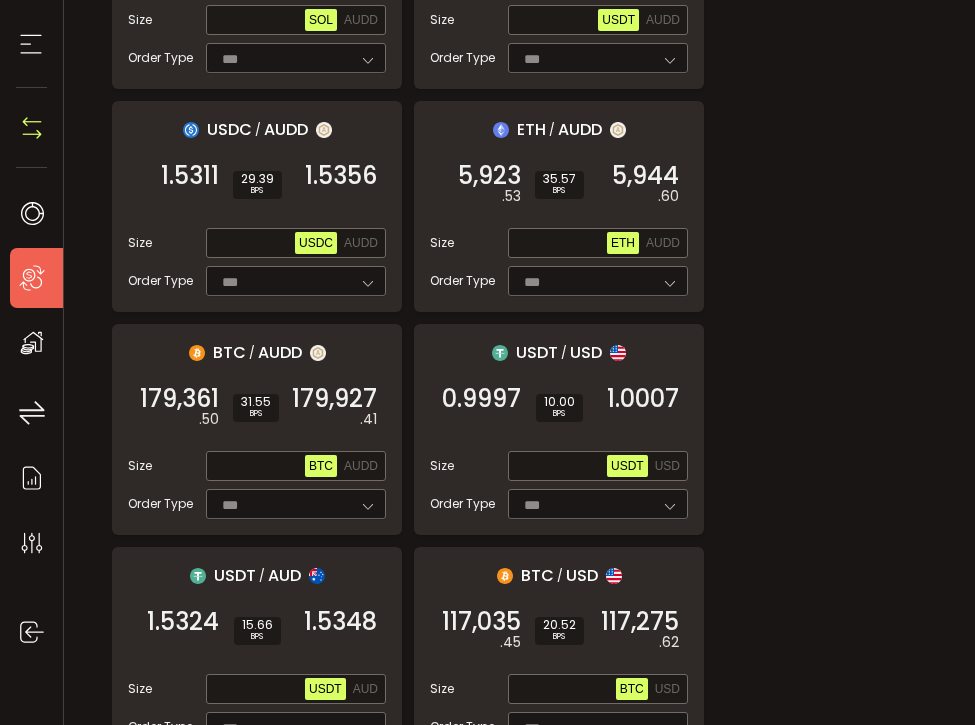 scroll, scrollTop: 1037, scrollLeft: 0, axis: vertical 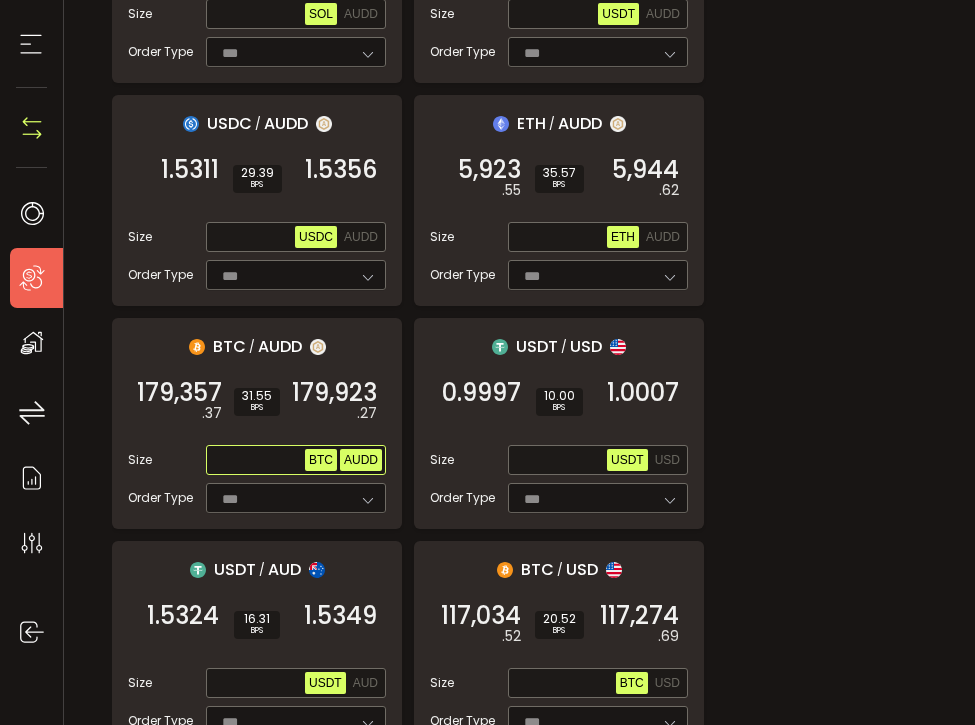 click on "AUDD" at bounding box center [361, 460] 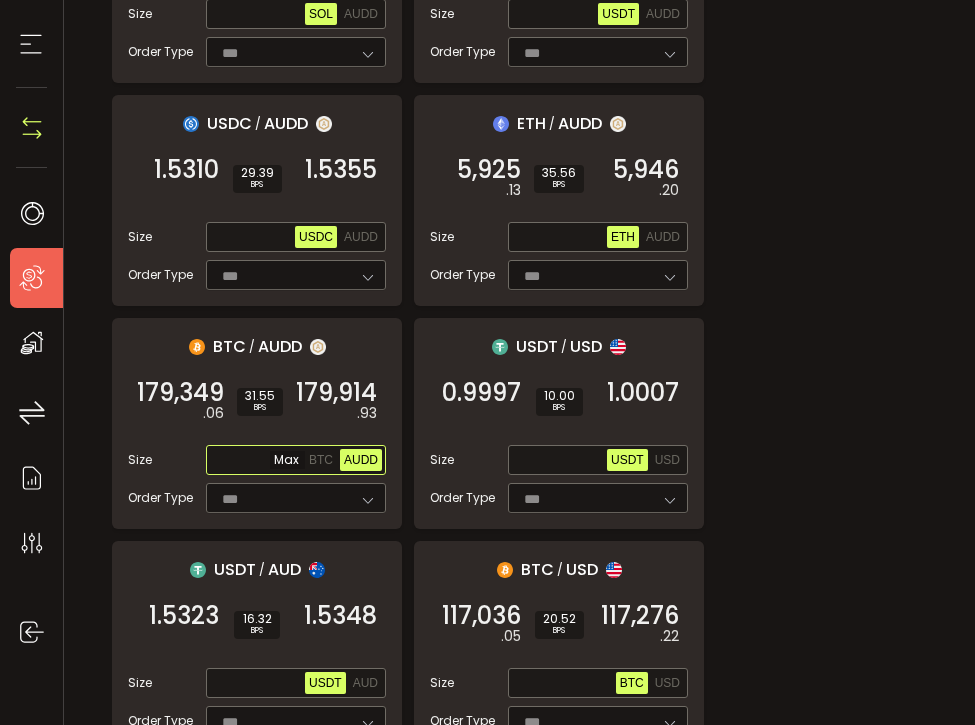 click at bounding box center [257, 461] 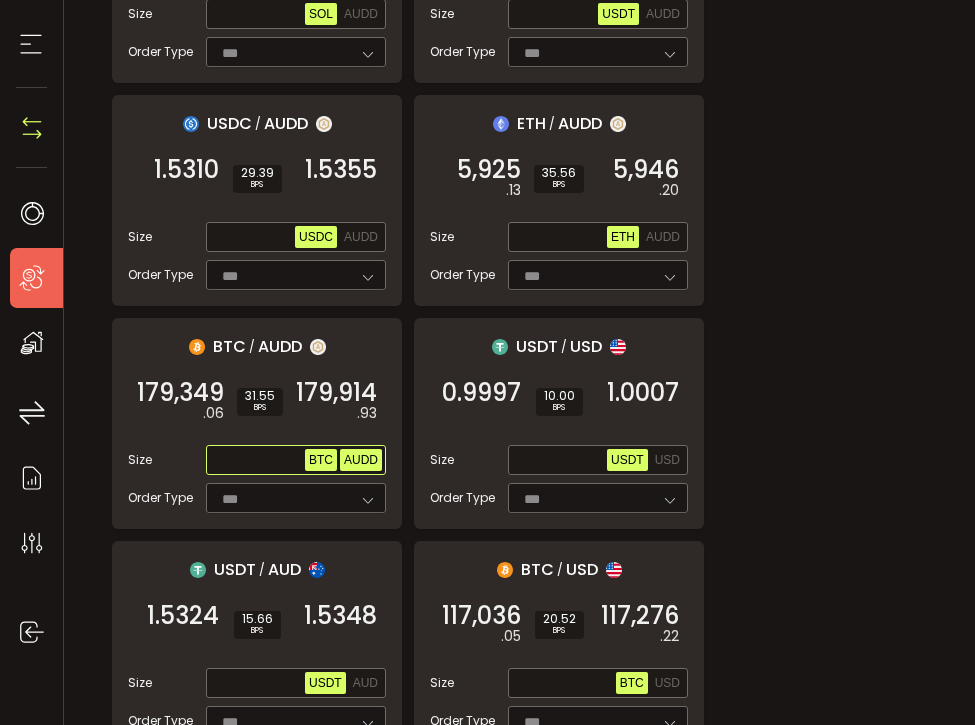 paste on "**********" 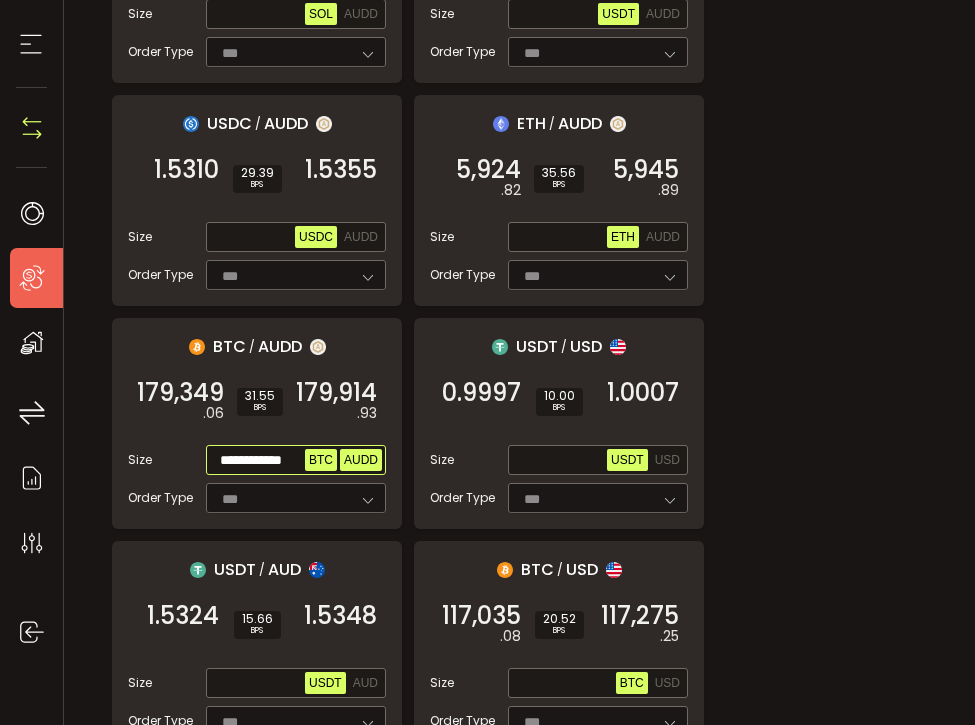 scroll, scrollTop: 0, scrollLeft: 0, axis: both 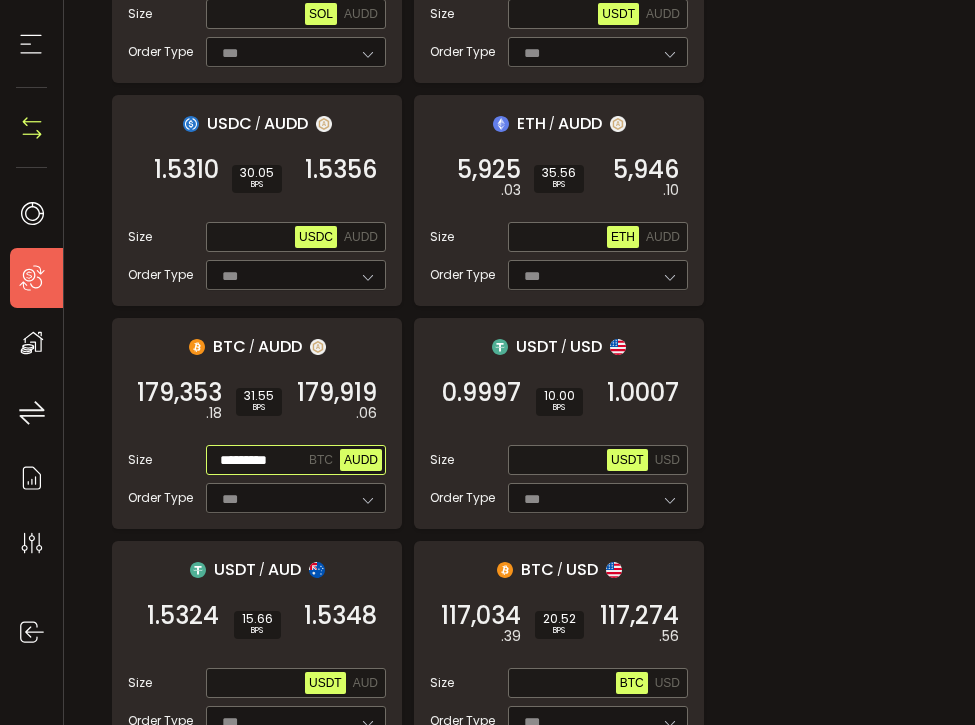 type on "*********" 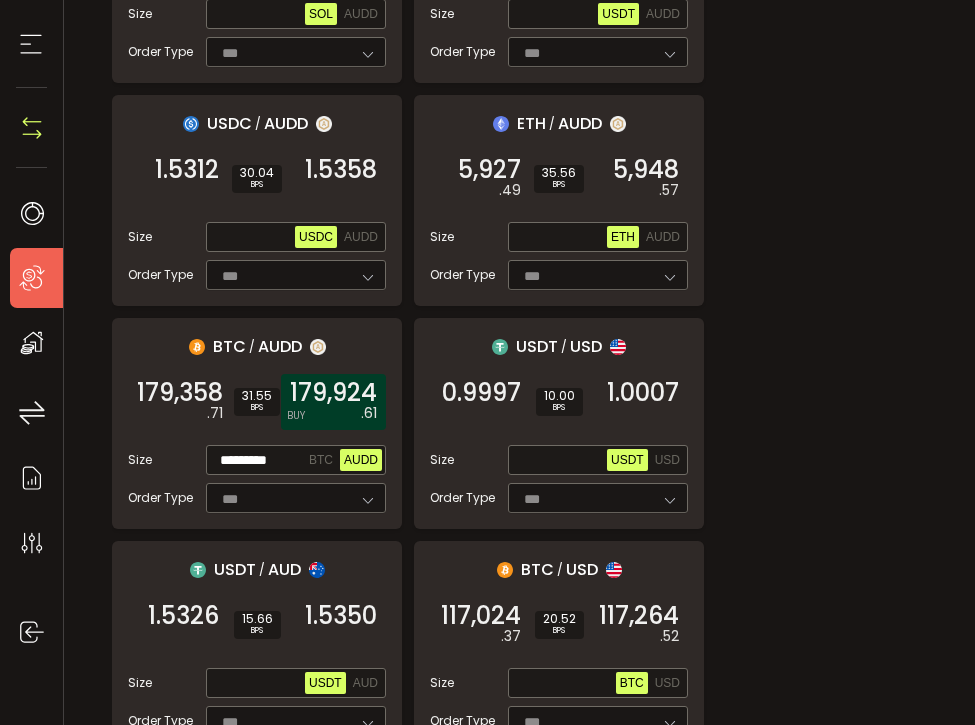 click on "179,924" at bounding box center [333, 393] 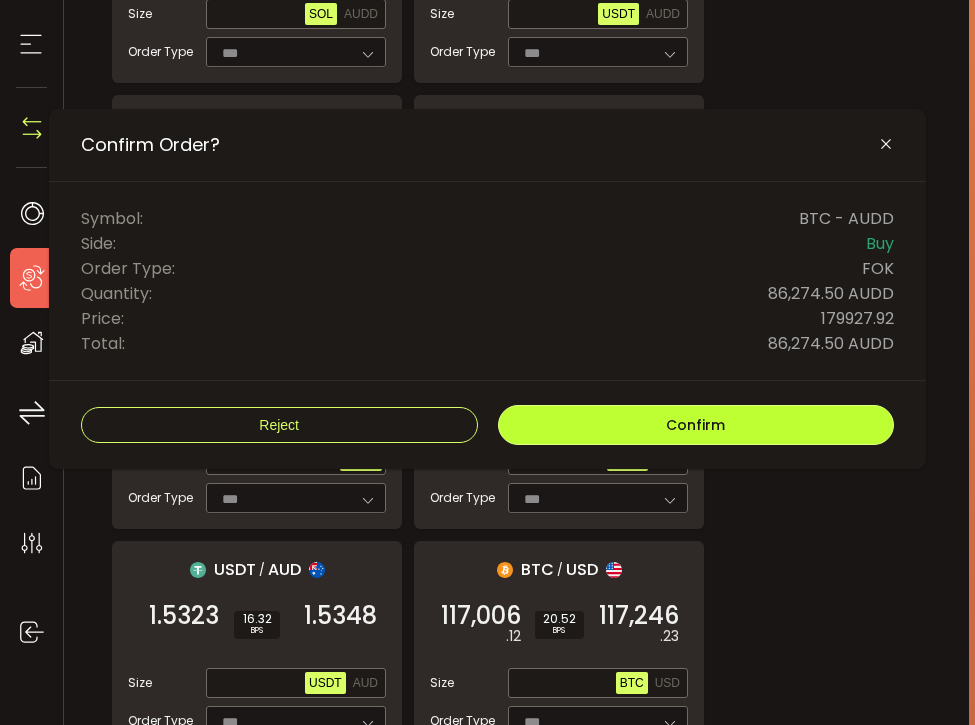 click on "Confirm" at bounding box center (695, 425) 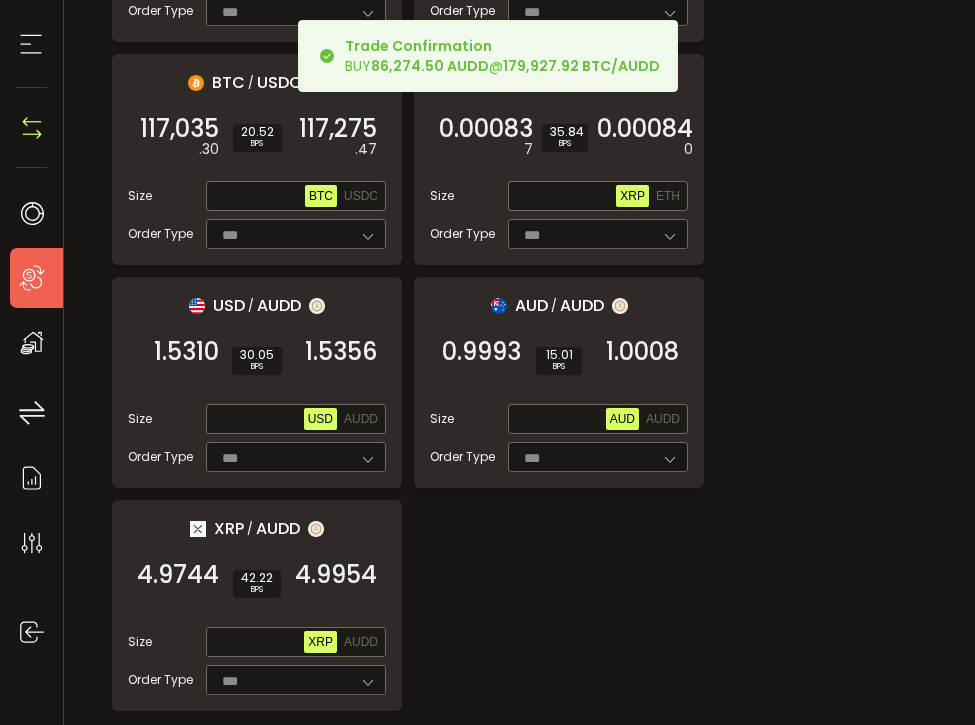 scroll, scrollTop: 3443, scrollLeft: 0, axis: vertical 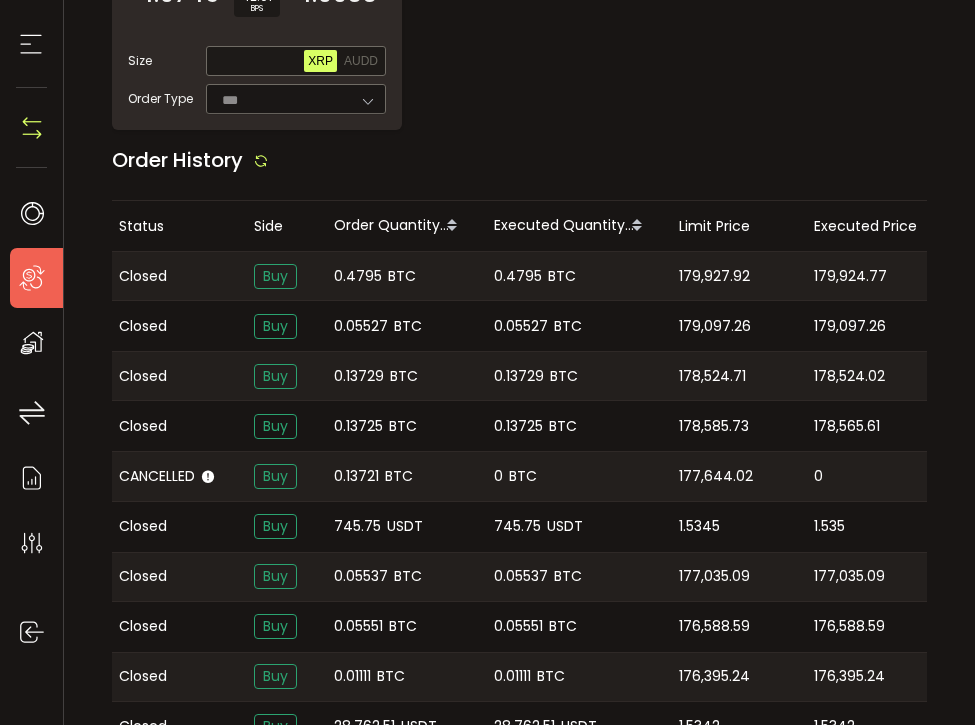 click on "179,924.77" at bounding box center (850, 276) 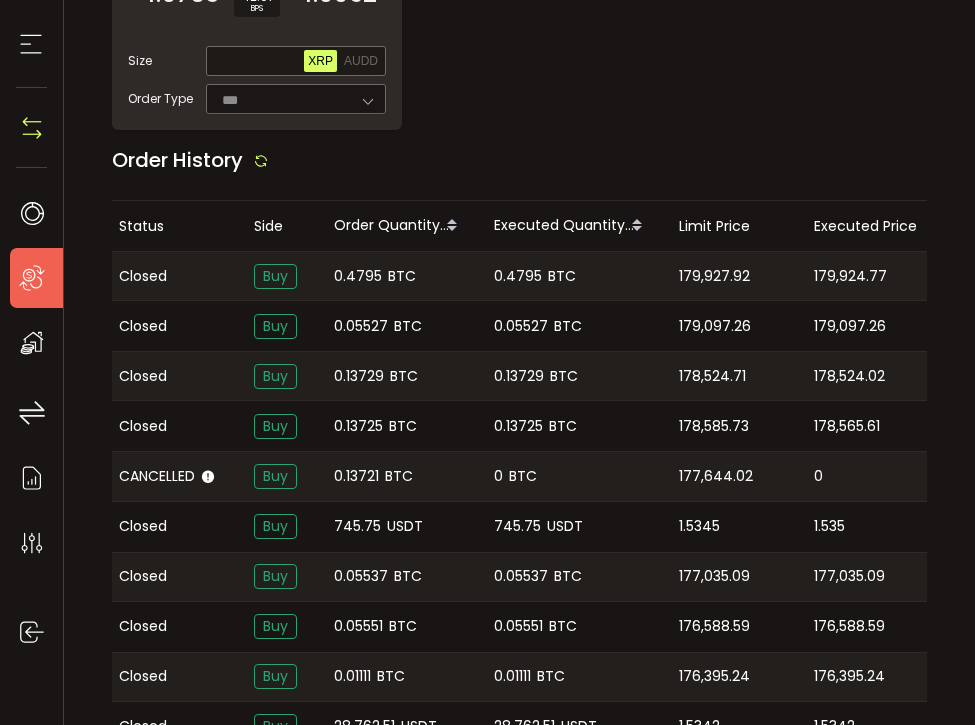click on "179,924.77" at bounding box center (850, 276) 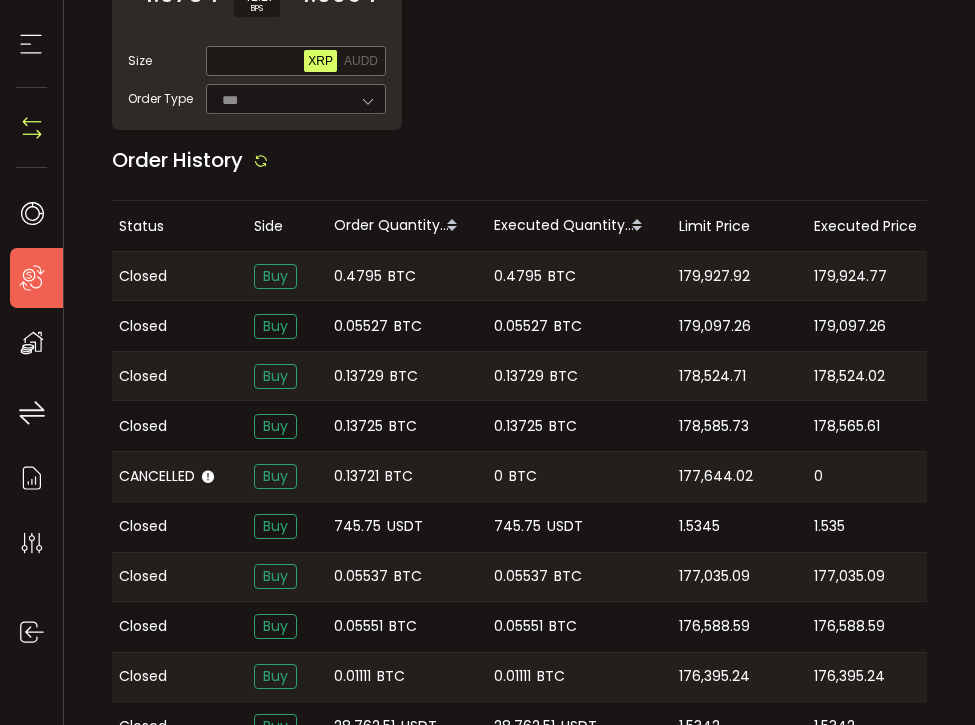 copy on "179,924.77" 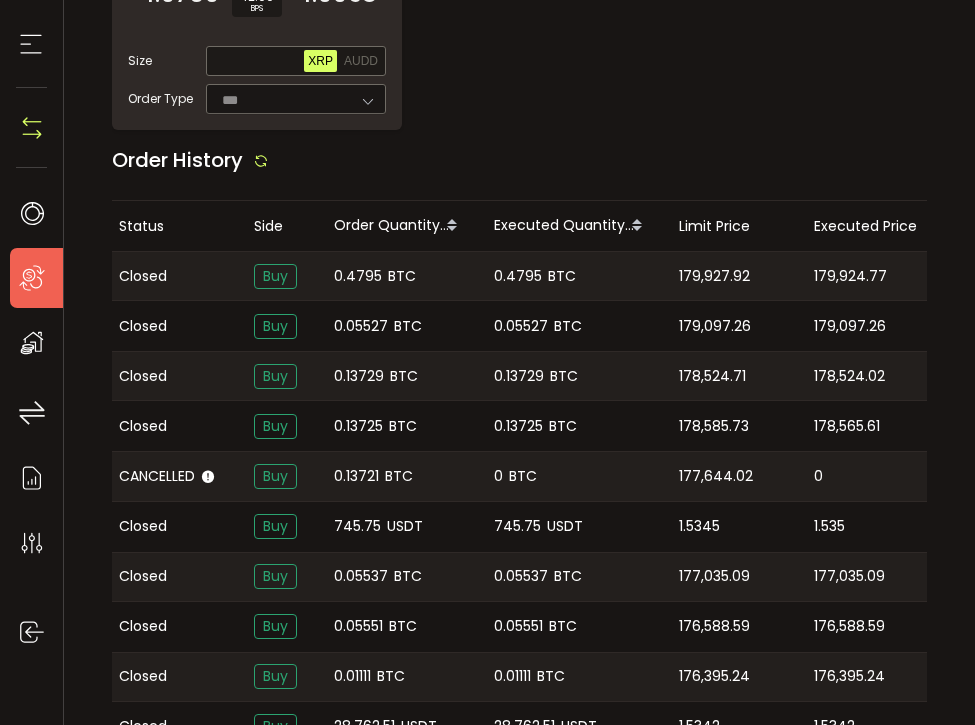 scroll, scrollTop: 0, scrollLeft: 457, axis: horizontal 